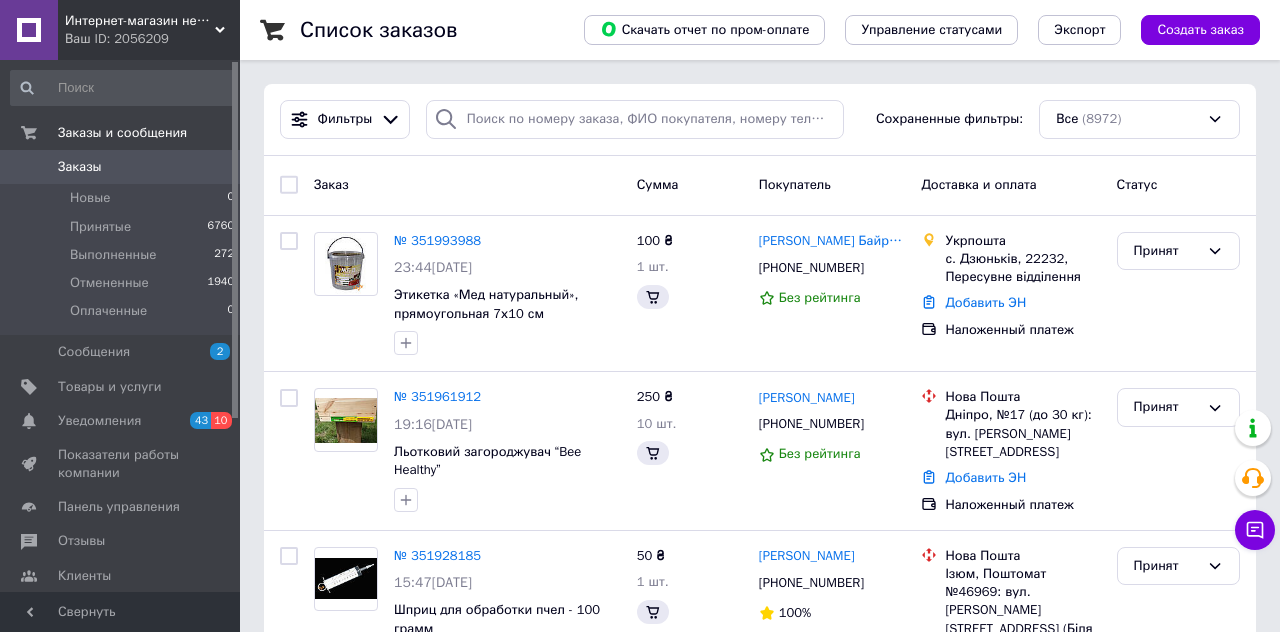 scroll, scrollTop: 0, scrollLeft: 0, axis: both 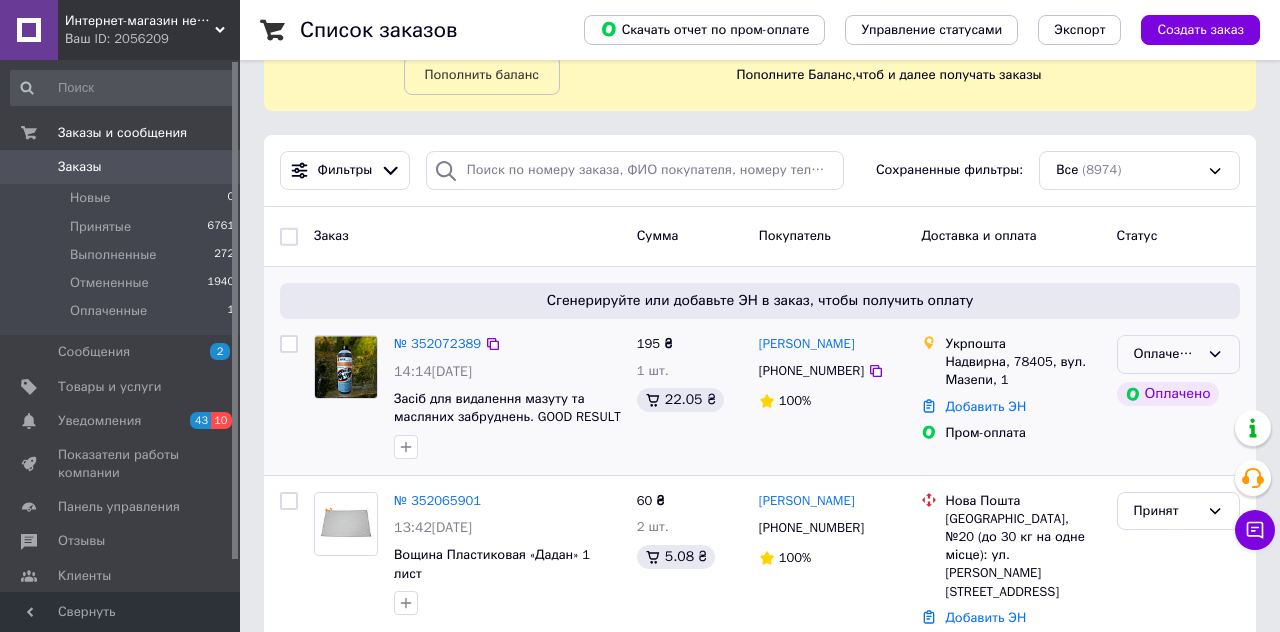click on "Оплаченный" at bounding box center [1166, 354] 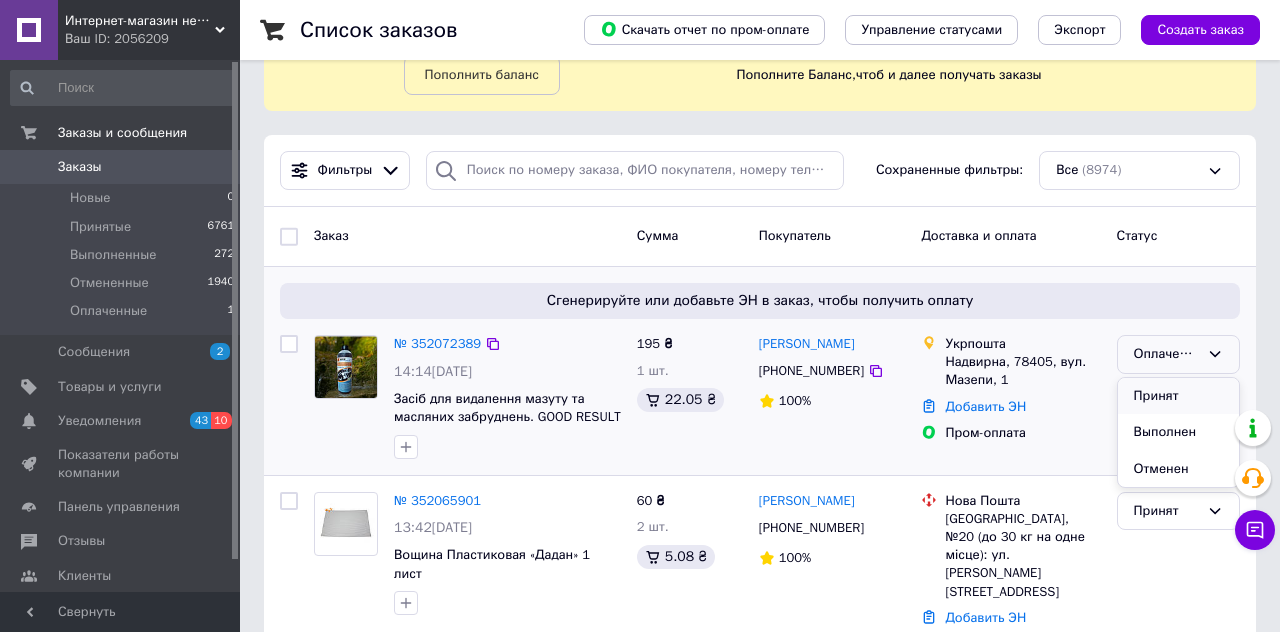 click on "Принят" at bounding box center [1178, 396] 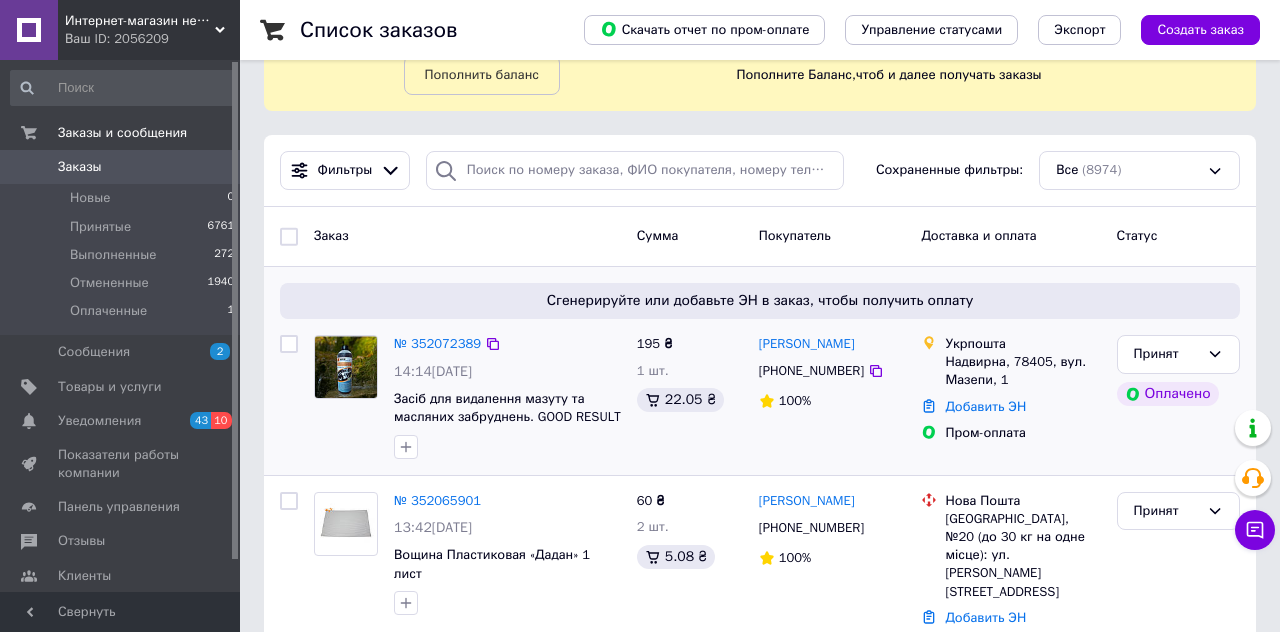 click at bounding box center [345, 367] 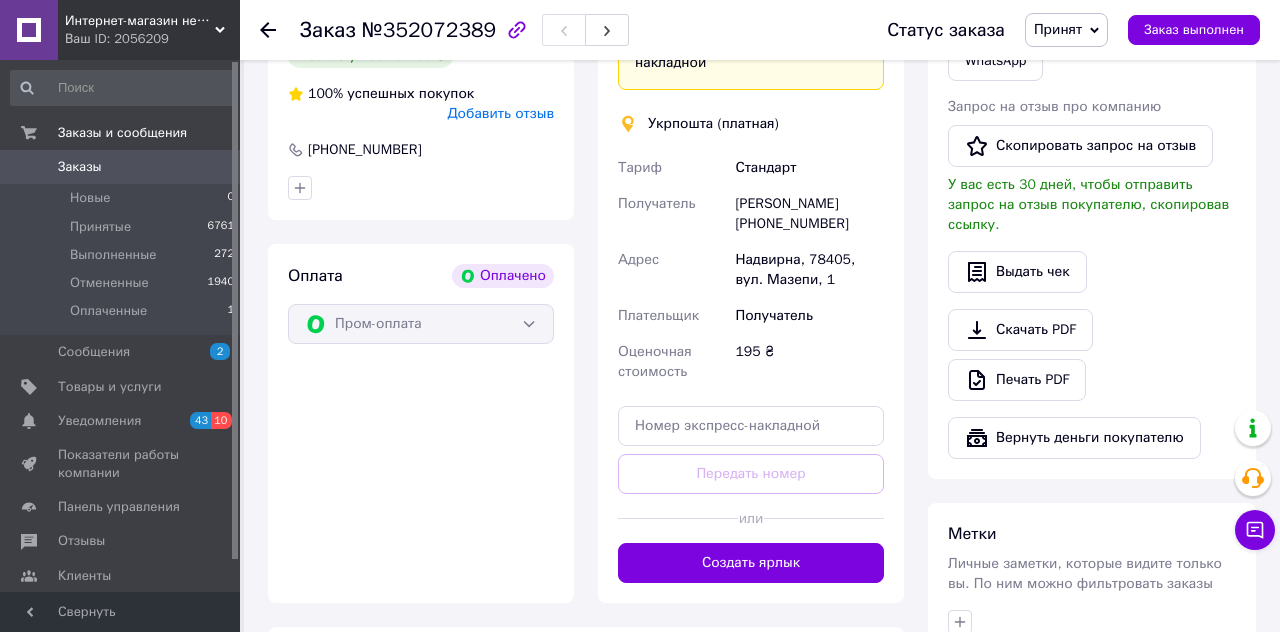 scroll, scrollTop: 535, scrollLeft: 0, axis: vertical 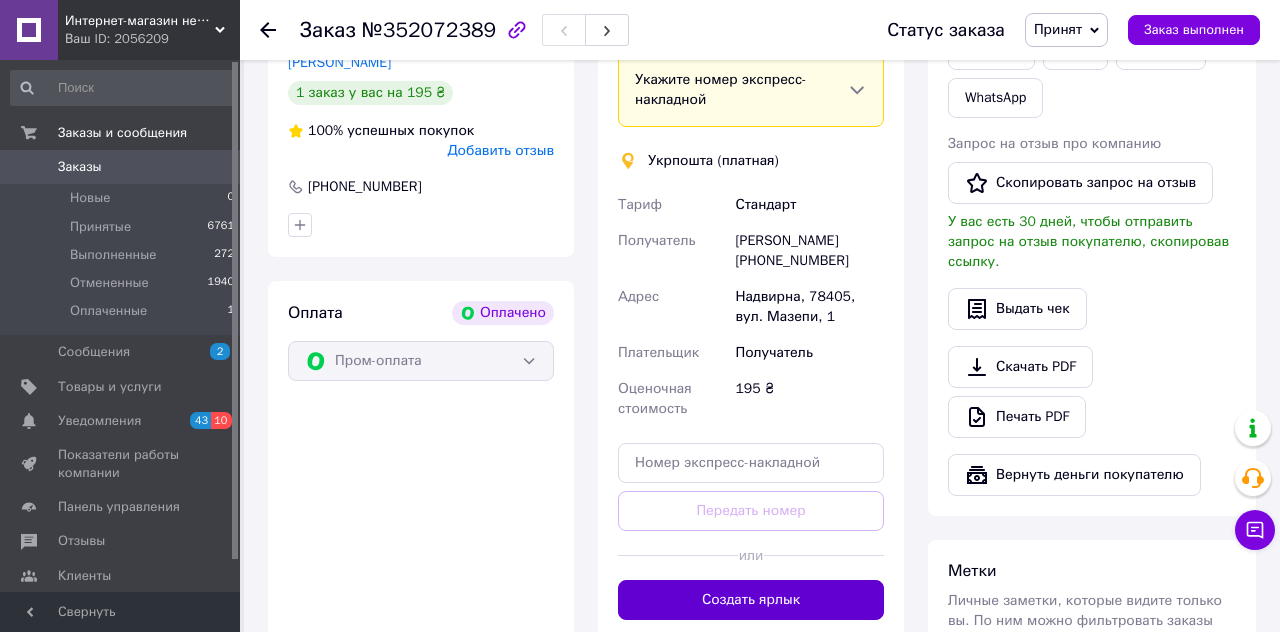 click on "Создать ярлык" at bounding box center [751, 600] 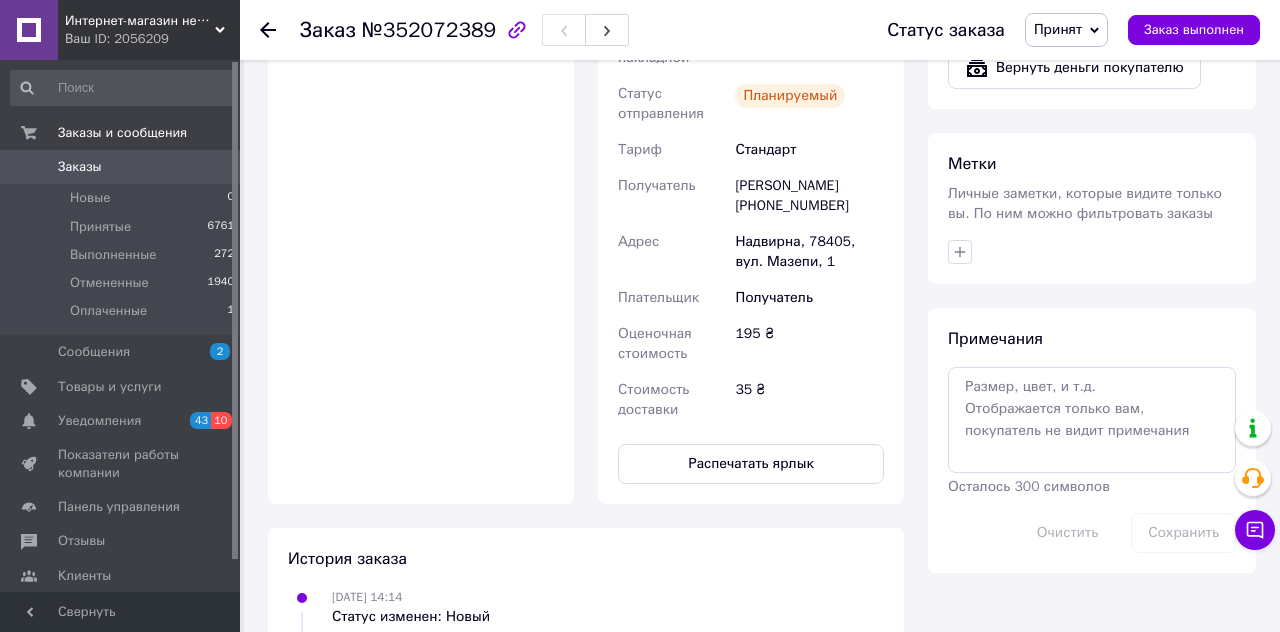 scroll, scrollTop: 960, scrollLeft: 0, axis: vertical 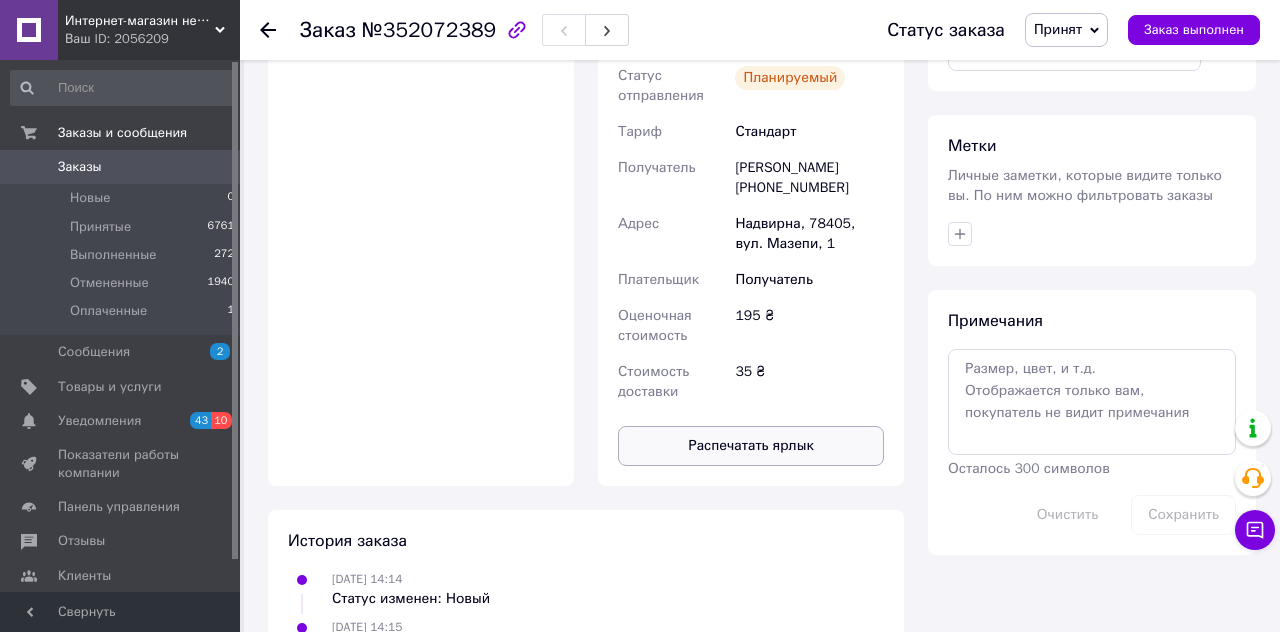 click on "Распечатать ярлык" at bounding box center [751, 446] 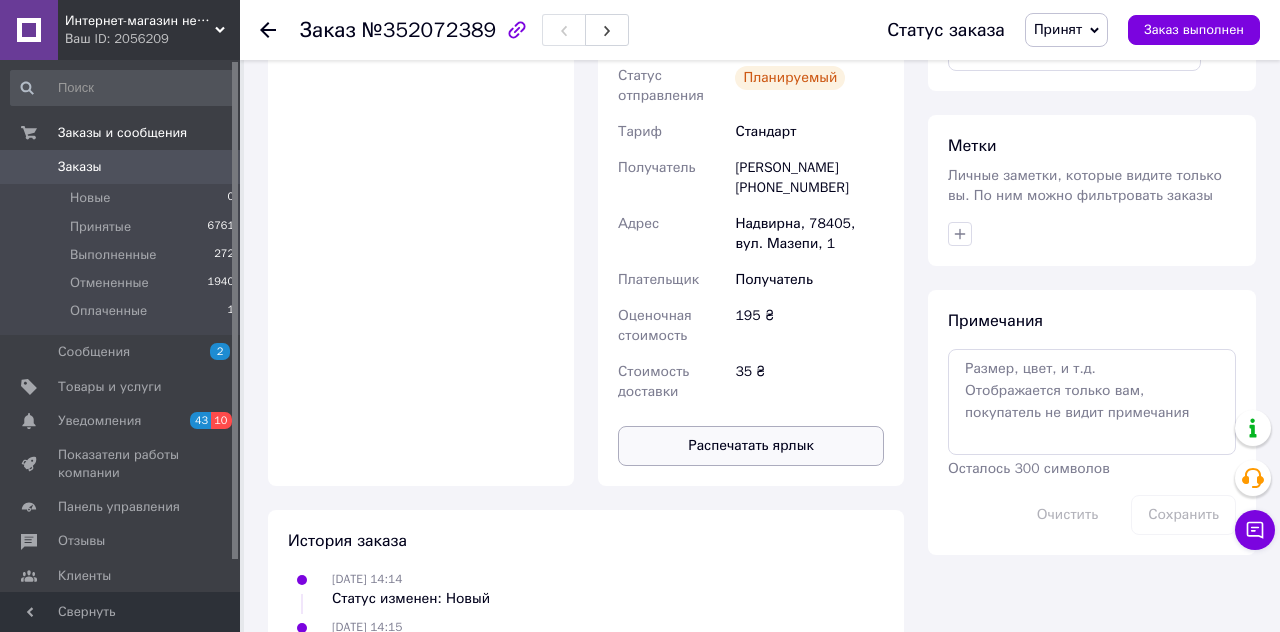 scroll, scrollTop: 1009, scrollLeft: 0, axis: vertical 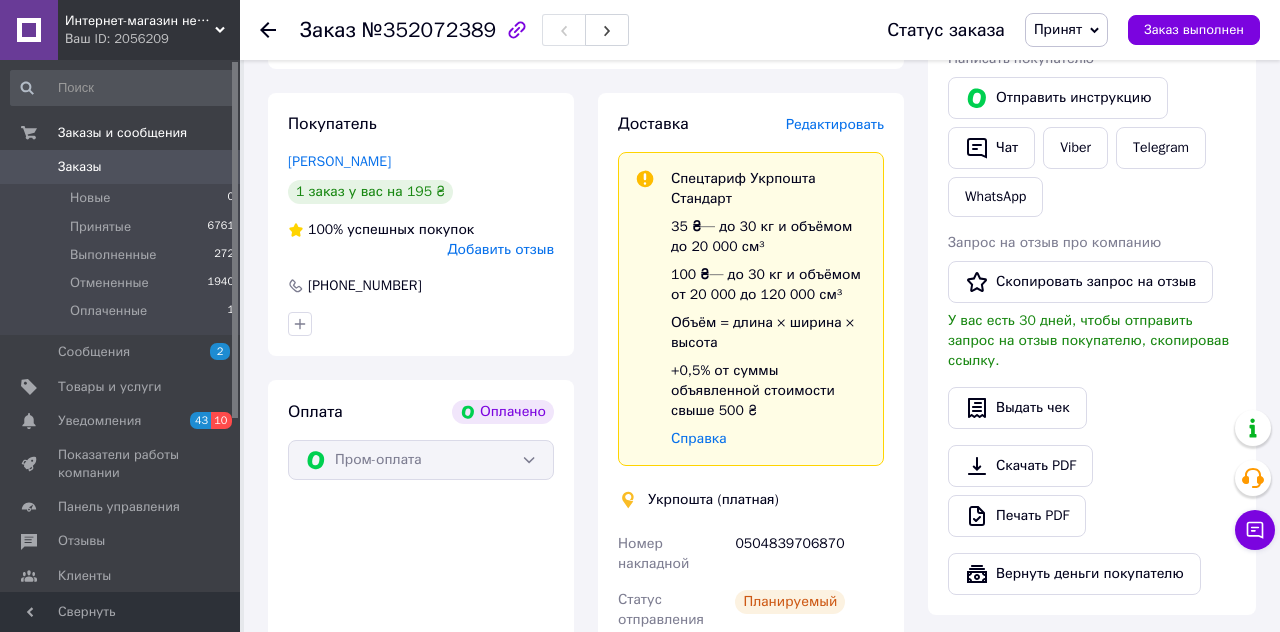 click on "Редактировать" at bounding box center [835, 124] 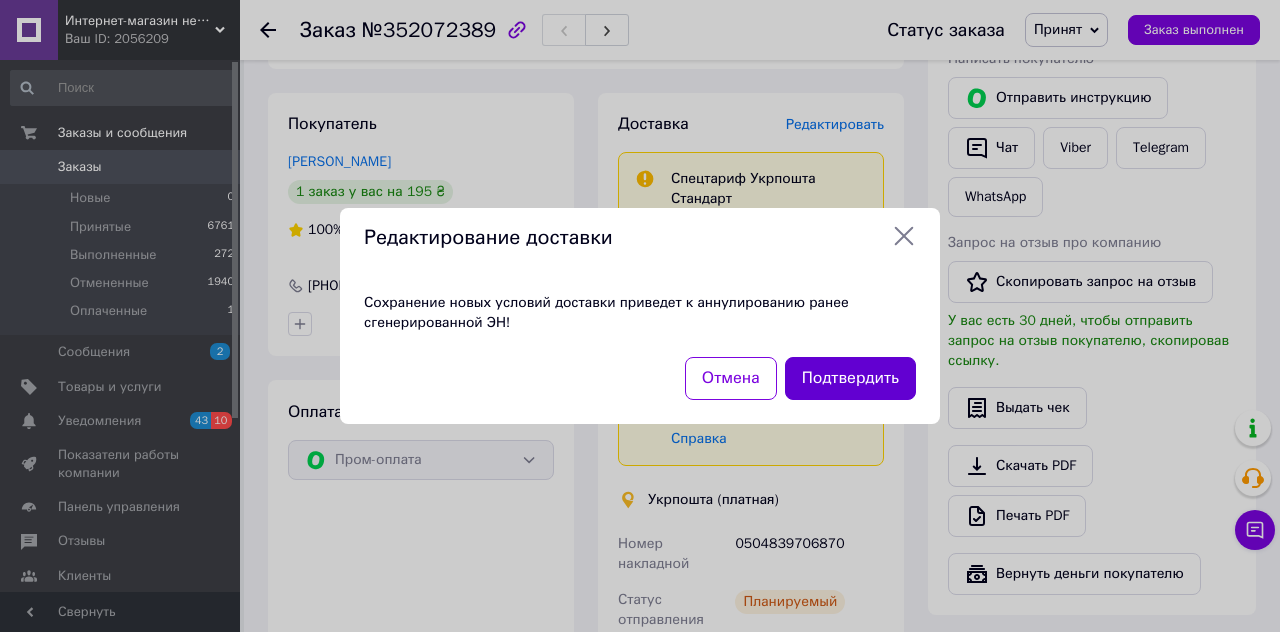 click on "Подтвердить" at bounding box center (850, 378) 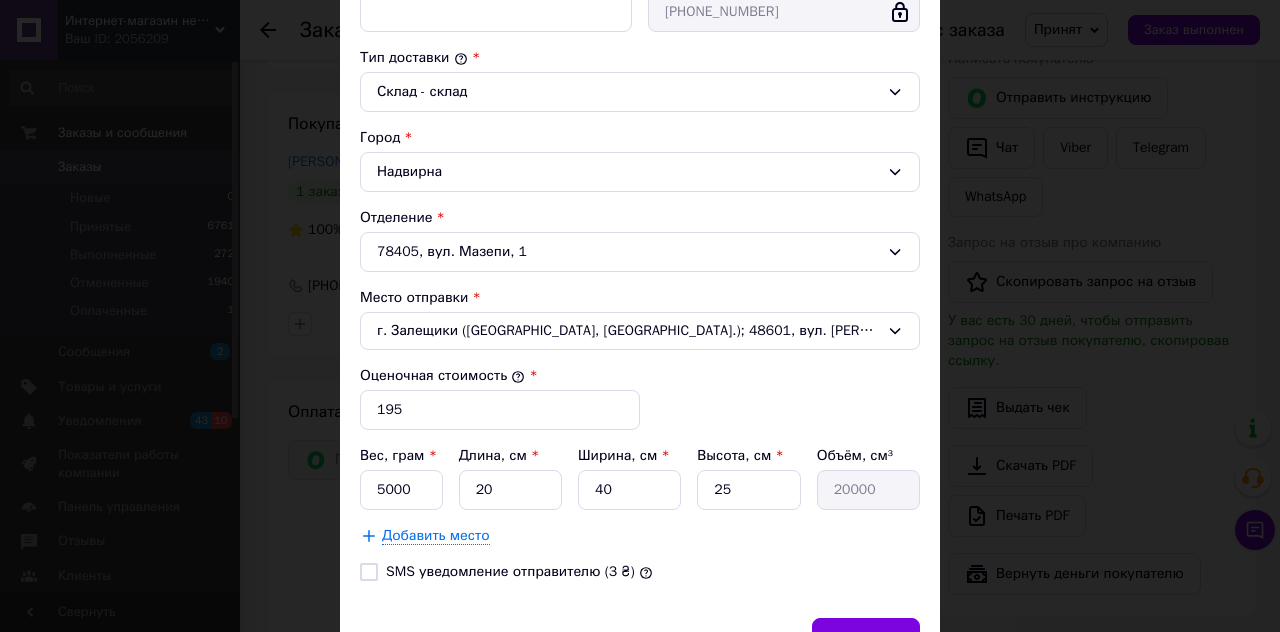 scroll, scrollTop: 506, scrollLeft: 0, axis: vertical 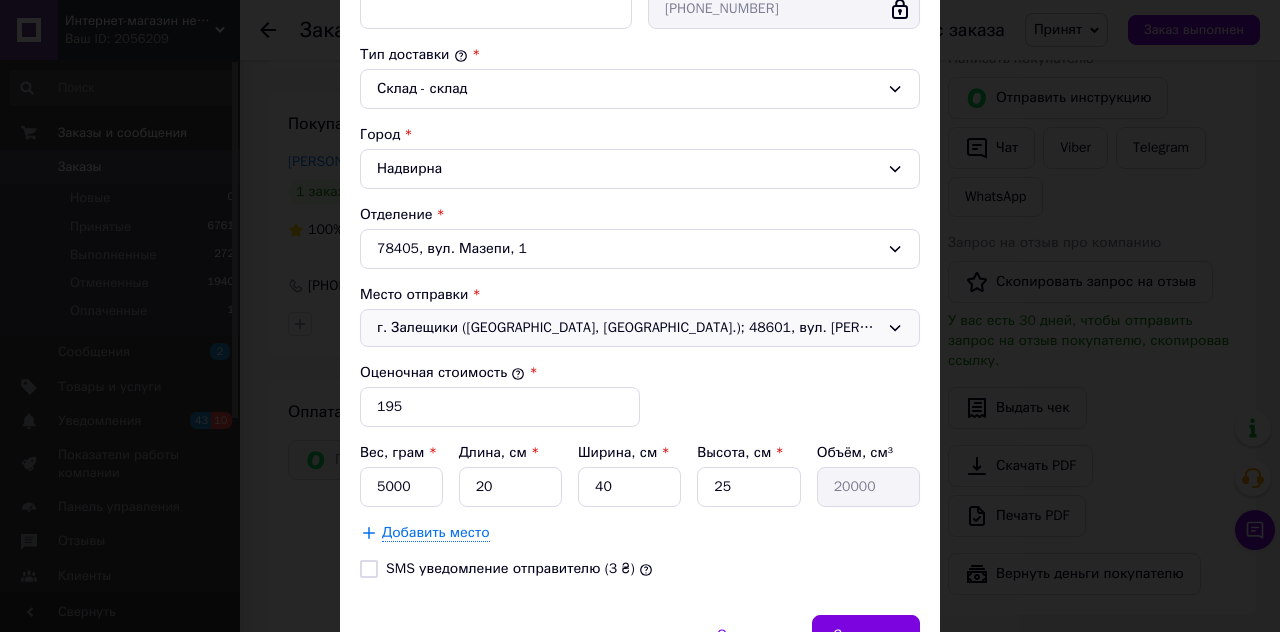 click 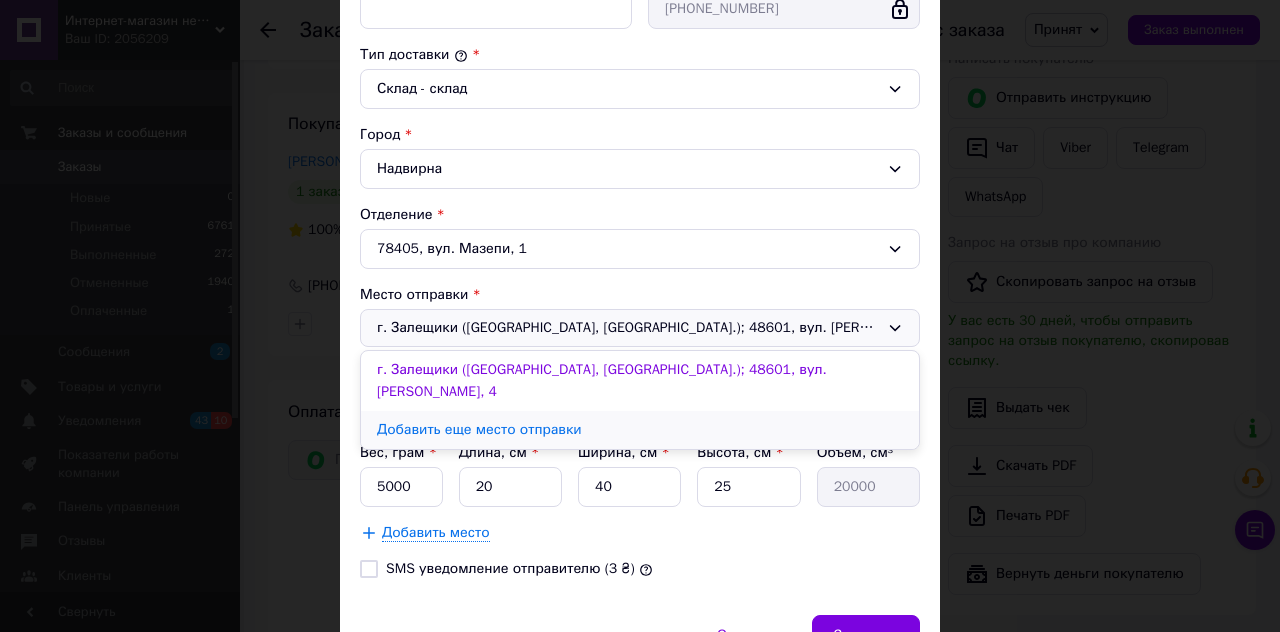 click on "Добавить еще место отправки" at bounding box center (640, 430) 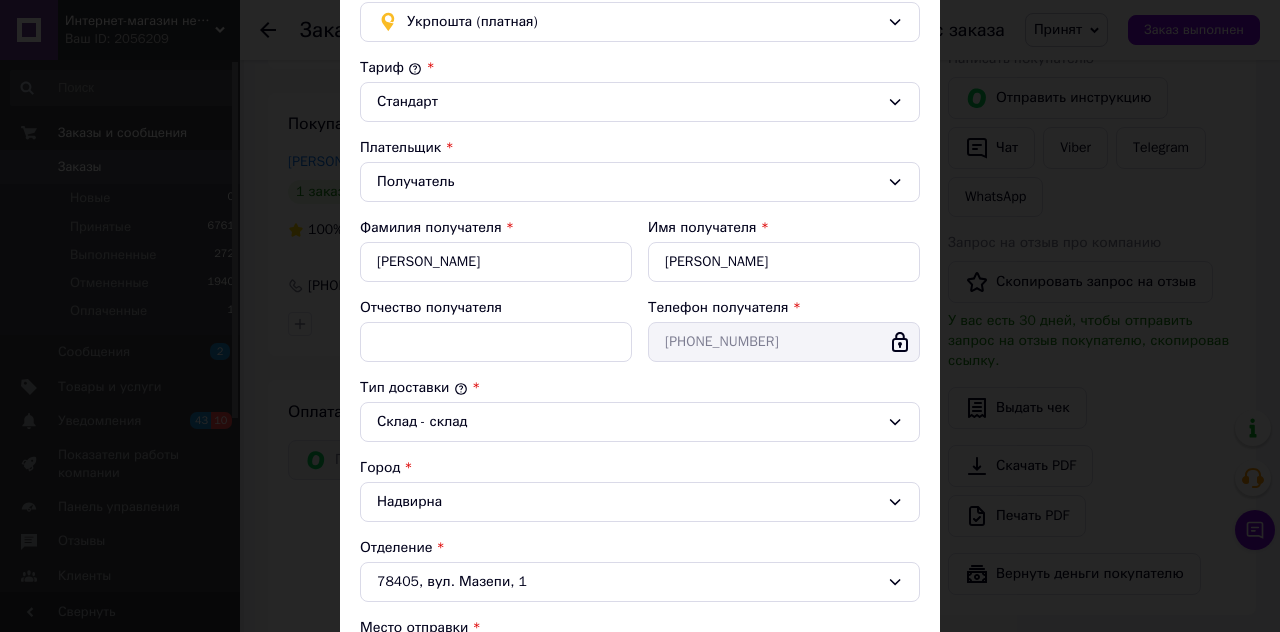 scroll, scrollTop: 0, scrollLeft: 0, axis: both 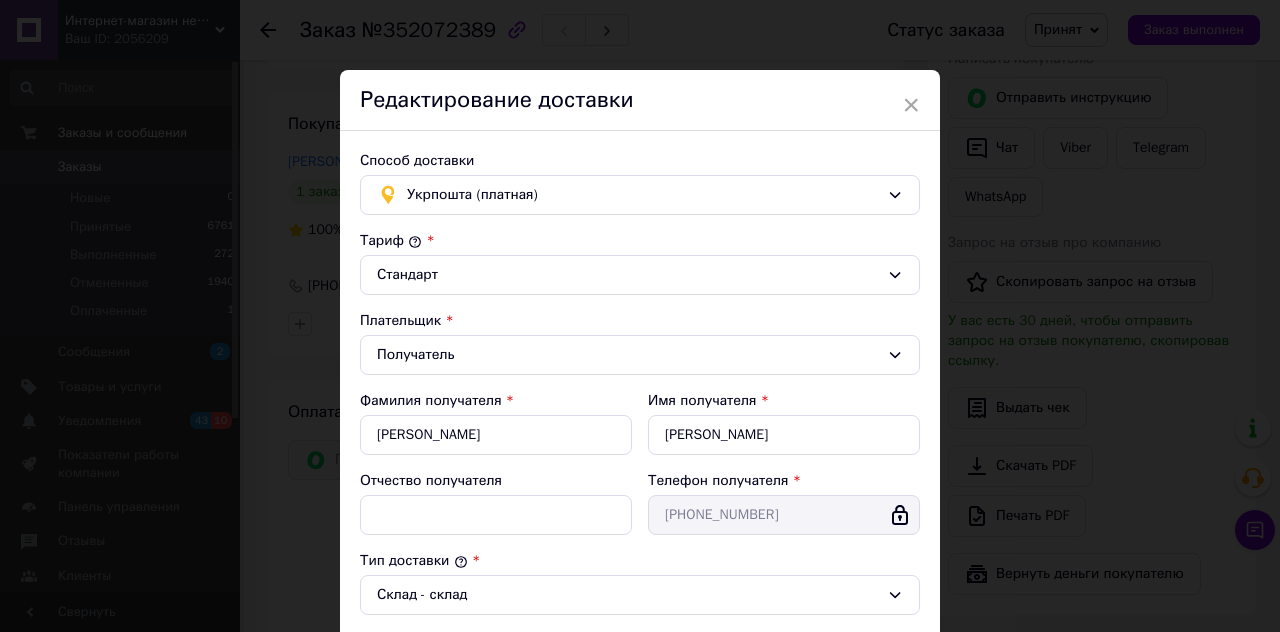 click on "Редактирование доставки" at bounding box center [640, 100] 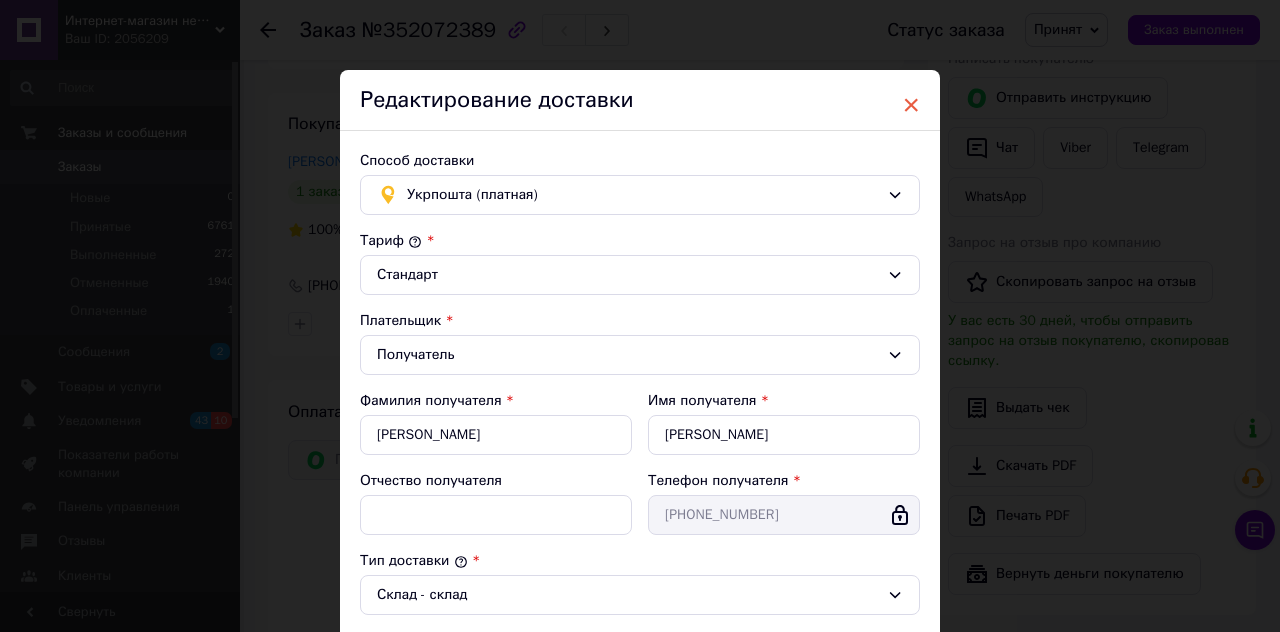 click on "×" at bounding box center (911, 105) 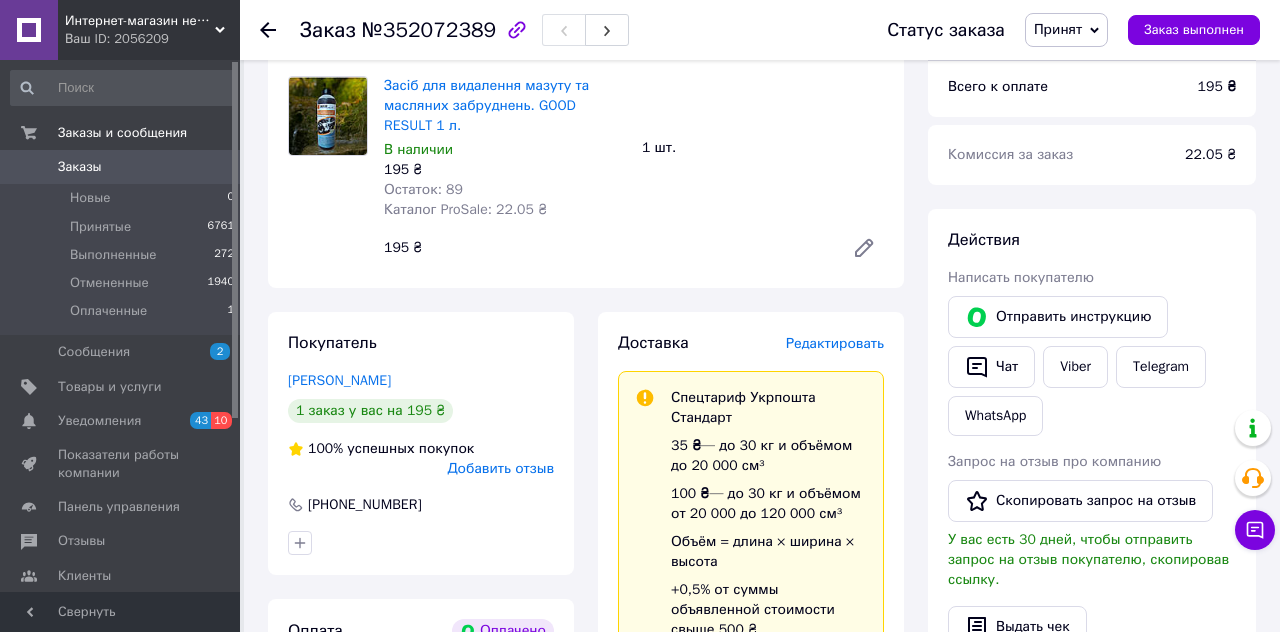 scroll, scrollTop: 212, scrollLeft: 0, axis: vertical 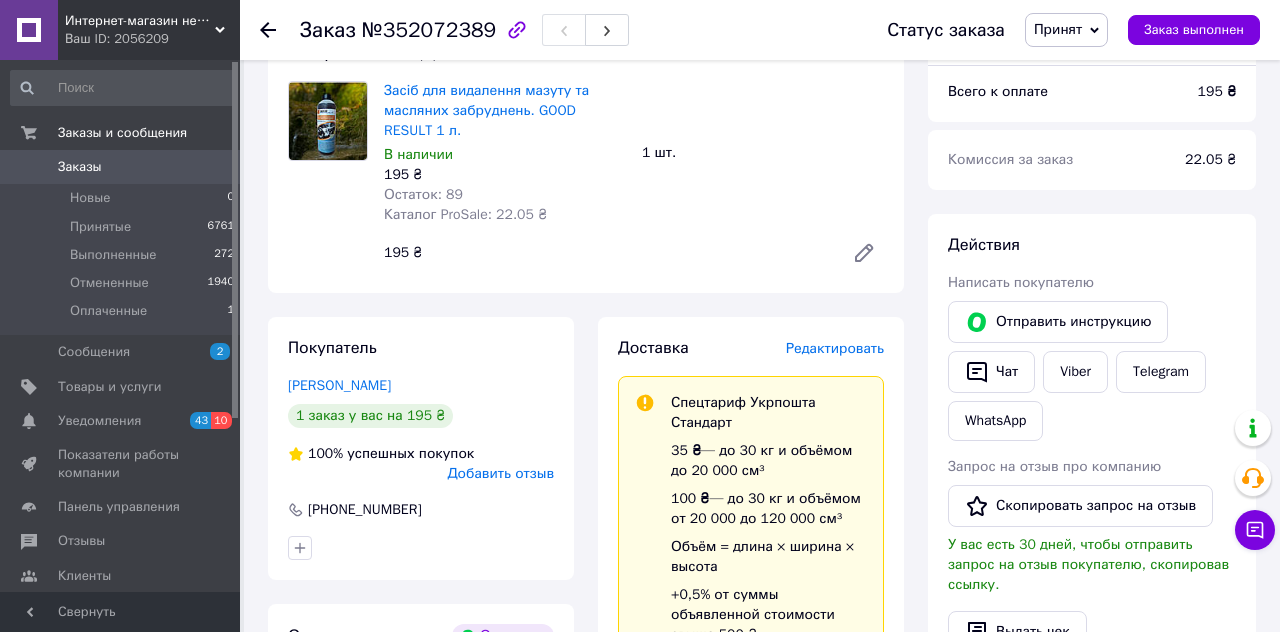 click on "Редактировать" at bounding box center (835, 348) 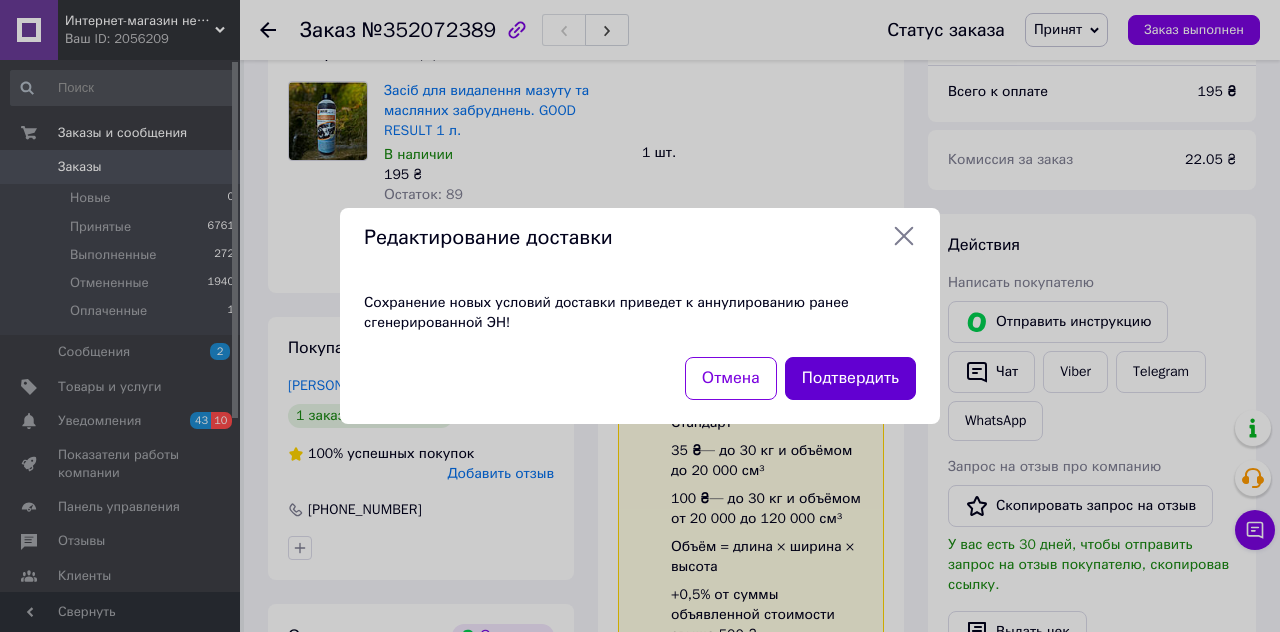 click on "Подтвердить" at bounding box center [850, 378] 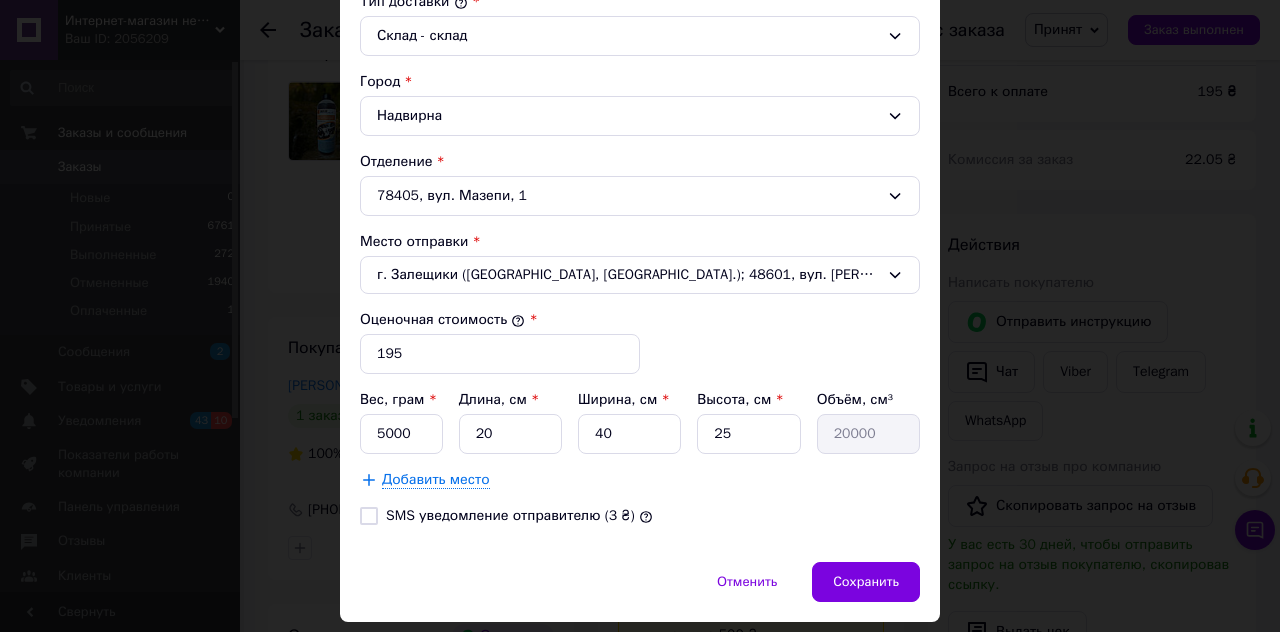 scroll, scrollTop: 570, scrollLeft: 0, axis: vertical 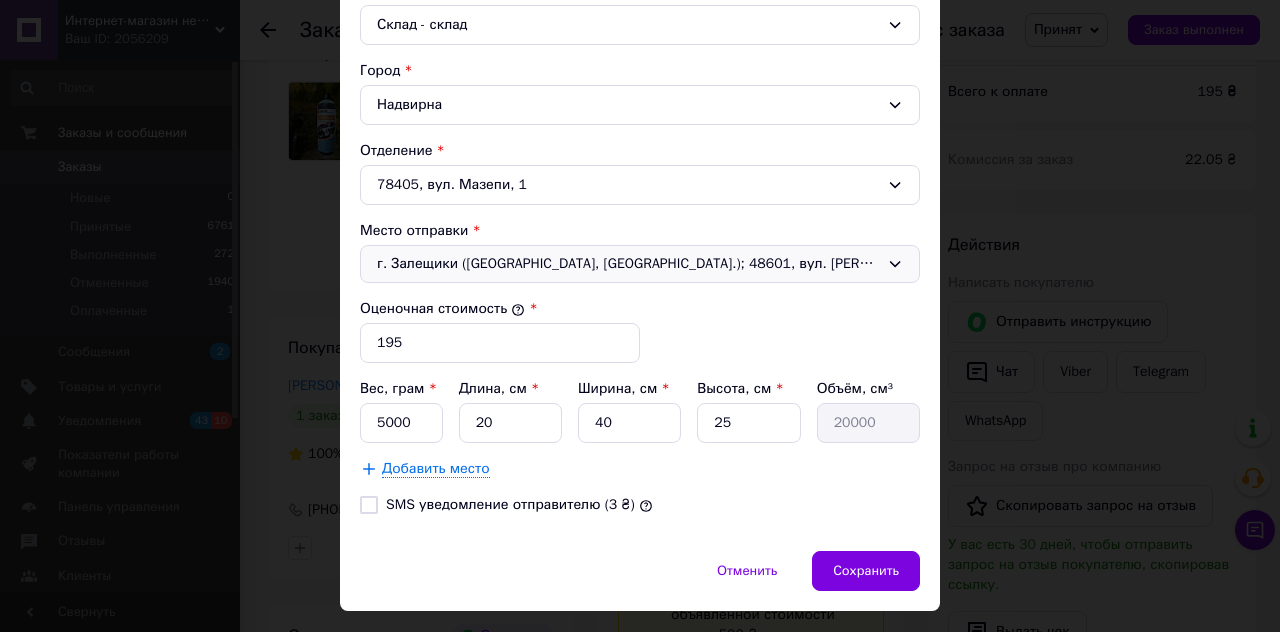 click 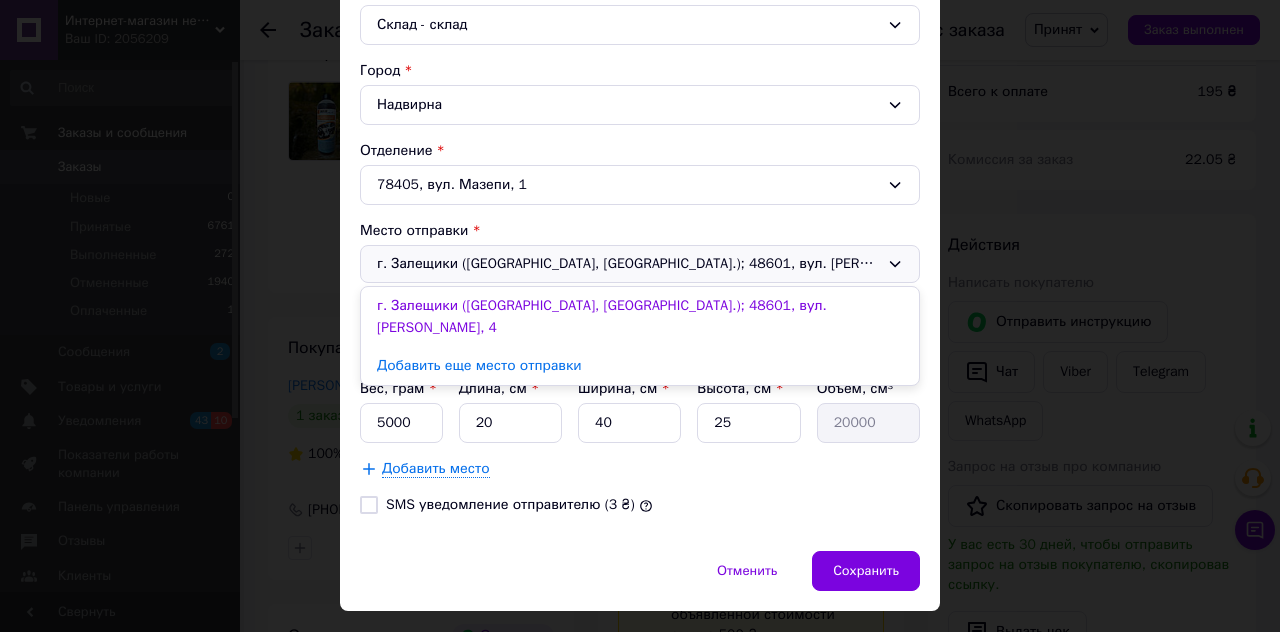 click on "× Редактирование доставки Способ доставки Укрпошта (платная) Тариф     * Стандарт Плательщик   * Получатель Фамилия получателя   * Микитюк Имя получателя   * Микола Отчество получателя Телефон получателя   * +380962233697 Тип доставки     * Склад - склад Город Надвирна Отделение 78405, вул. Мазепи, 1 Место отправки   * г. Залещики (Тернопольская обл., Чертковский р-н.); 48601, вул. Стефаника, 4 г. Залещики (Тернопольская обл., Чертковский р-н.); 48601, вул. Стефаника, 4 Добавить еще место отправки Оценочная стоимость     * 195 Вес, грам   * 5000 Длина, см   * 20 Ширина, см   * 40 Высота, см   * 25" at bounding box center (640, 316) 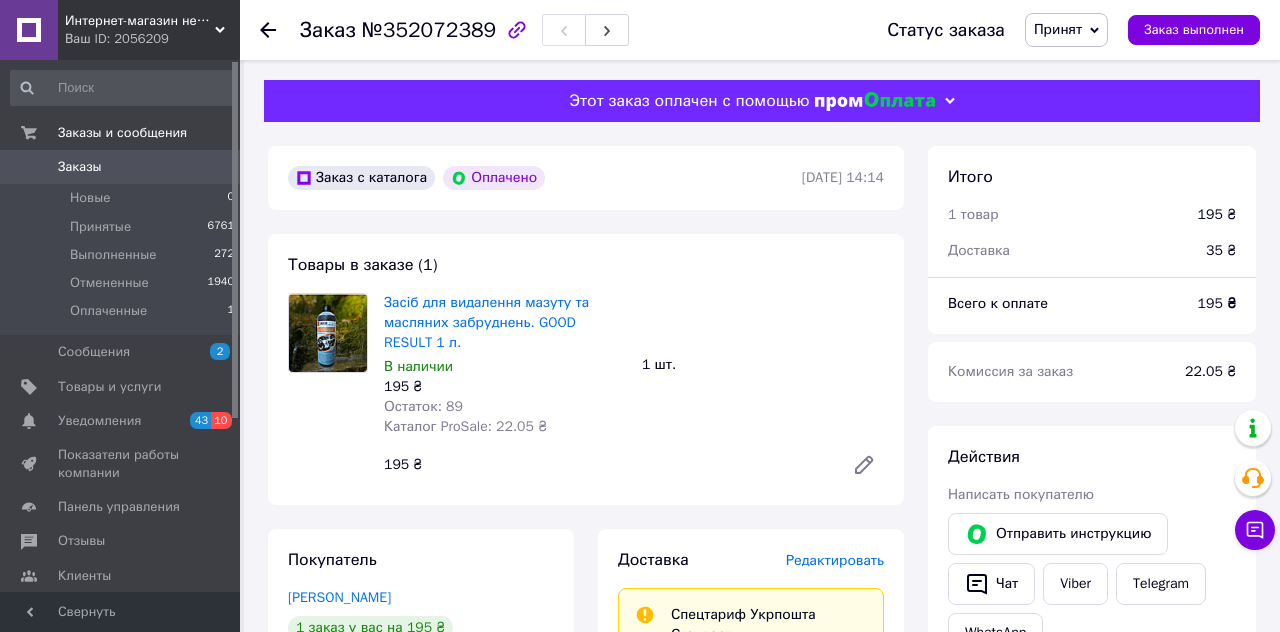 scroll, scrollTop: 15, scrollLeft: 0, axis: vertical 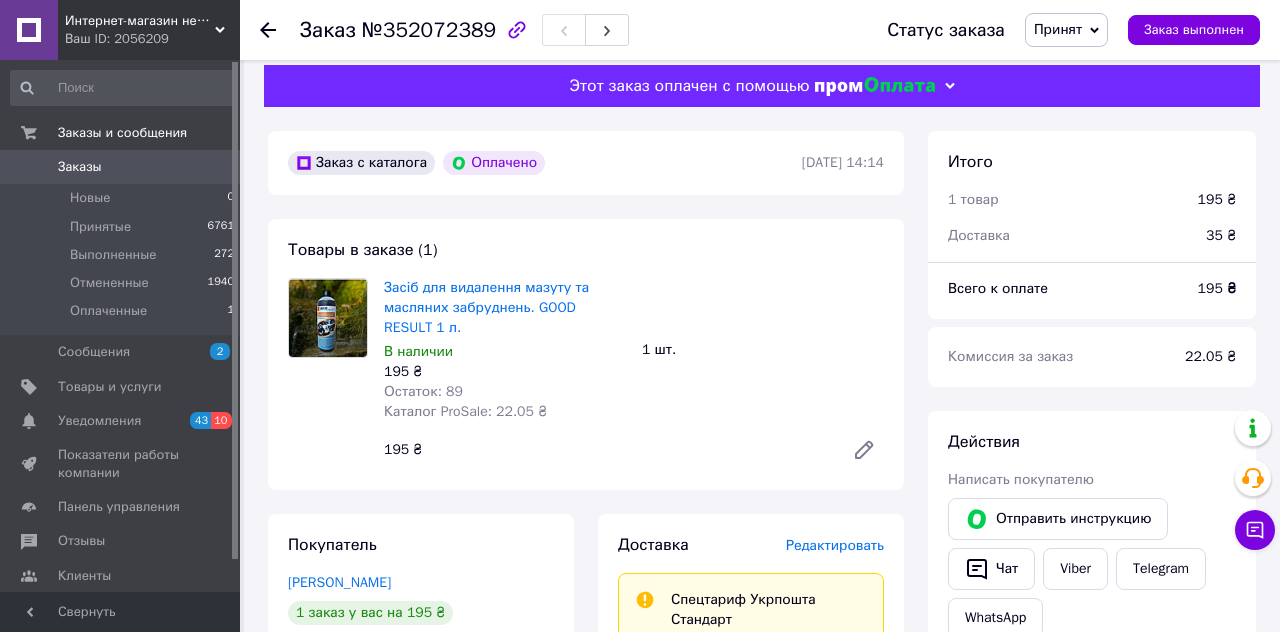 click on "Редактировать" at bounding box center [835, 545] 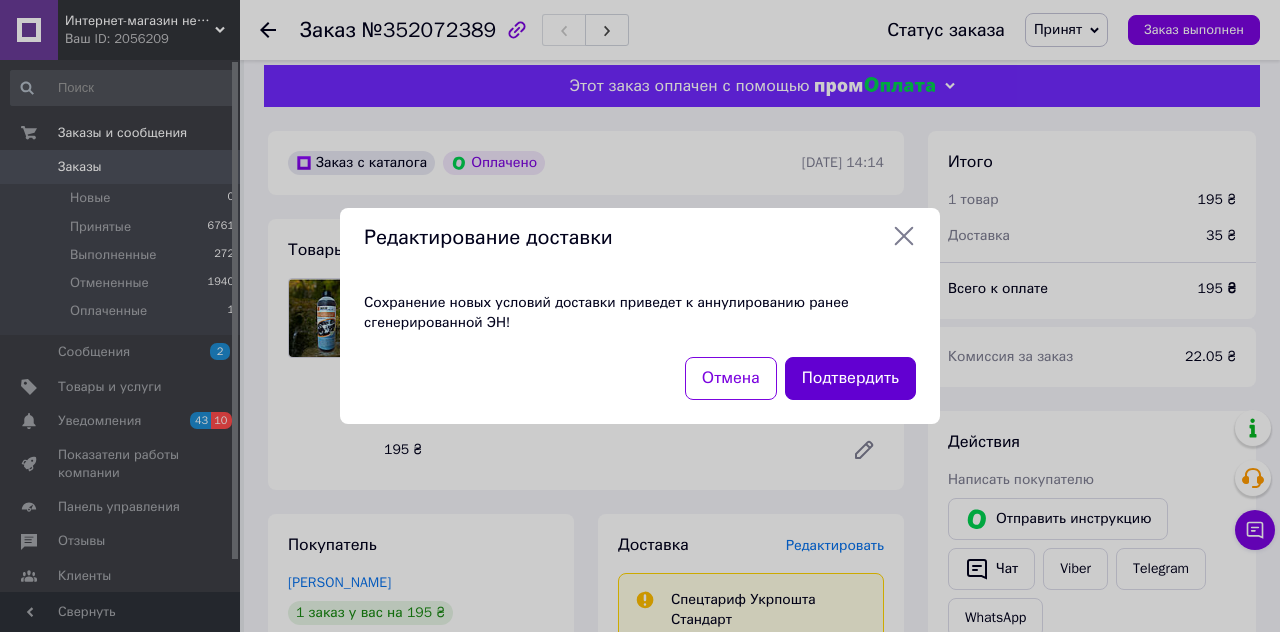 click on "Подтвердить" at bounding box center (850, 378) 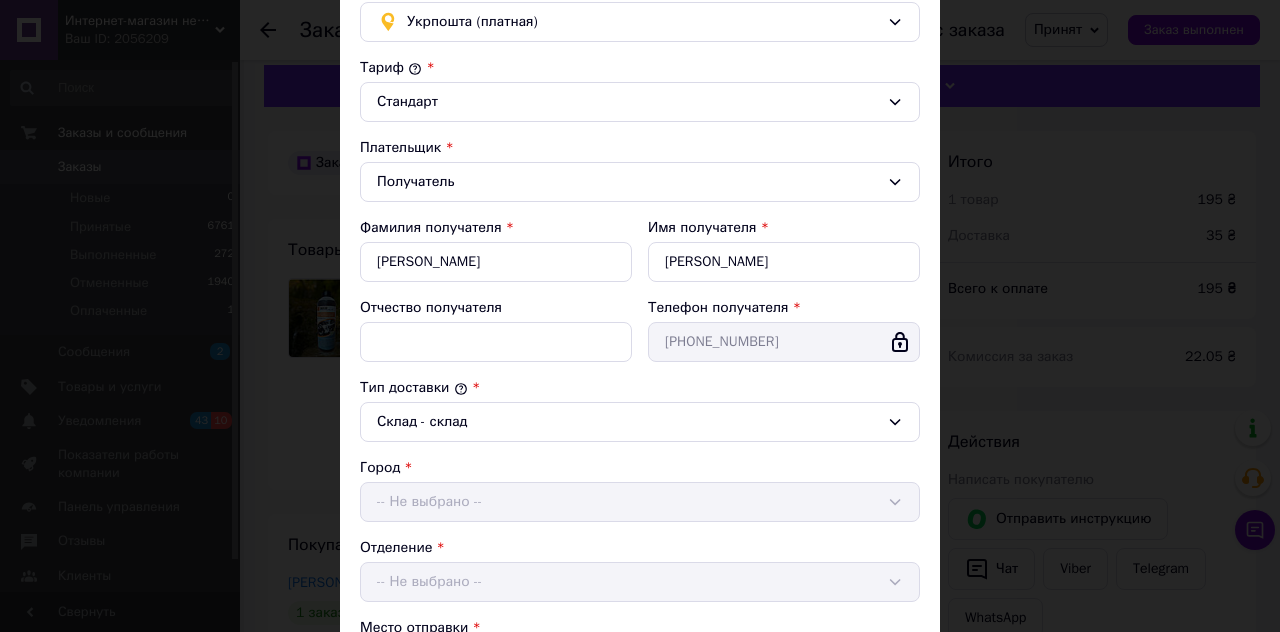 scroll, scrollTop: 193, scrollLeft: 0, axis: vertical 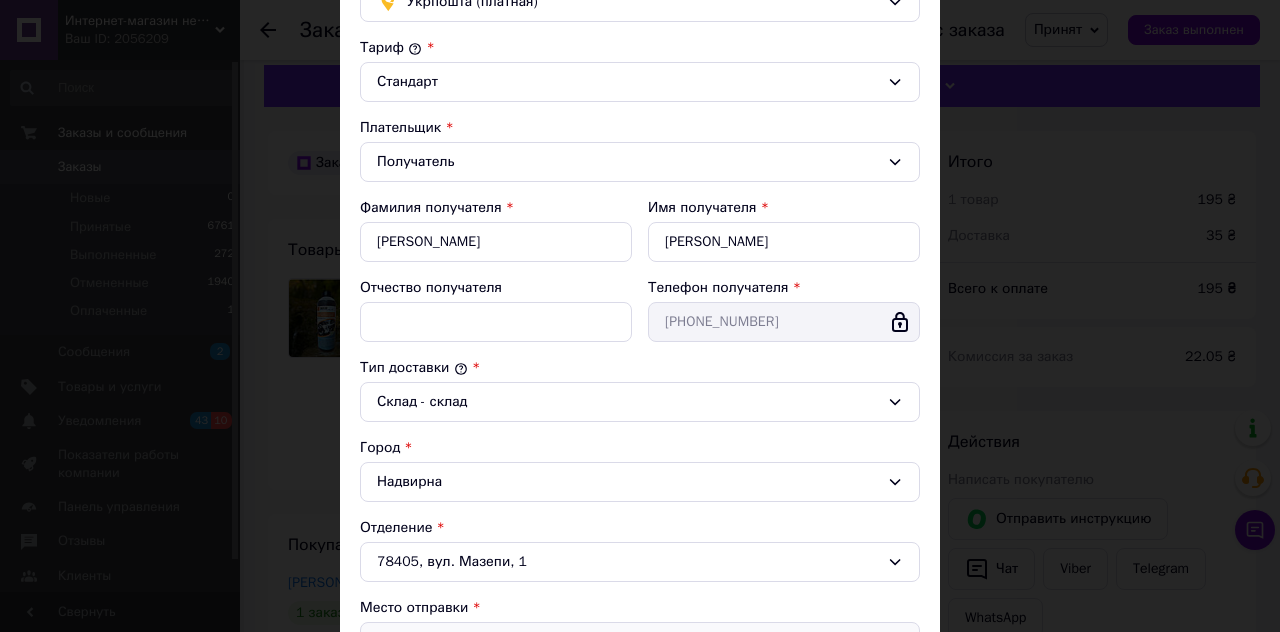 click on "г. Залещики (Тернопольская обл., Чертковский р-н.); 48601, вул. Стефаника, 4" at bounding box center (628, 641) 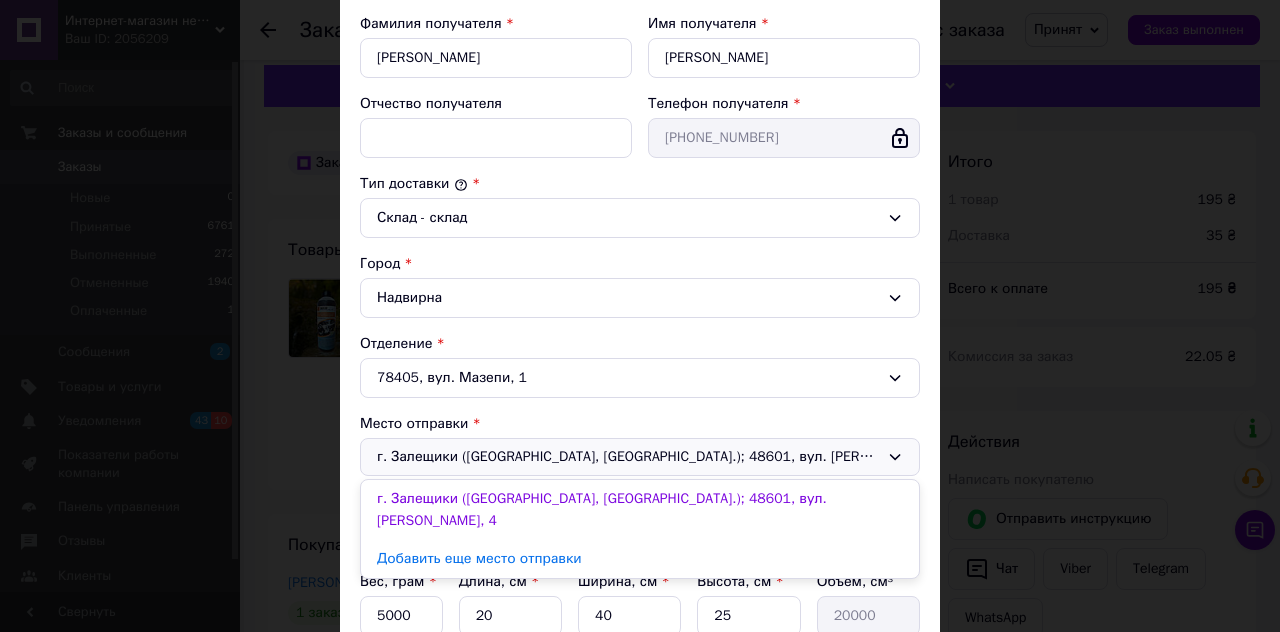 scroll, scrollTop: 384, scrollLeft: 0, axis: vertical 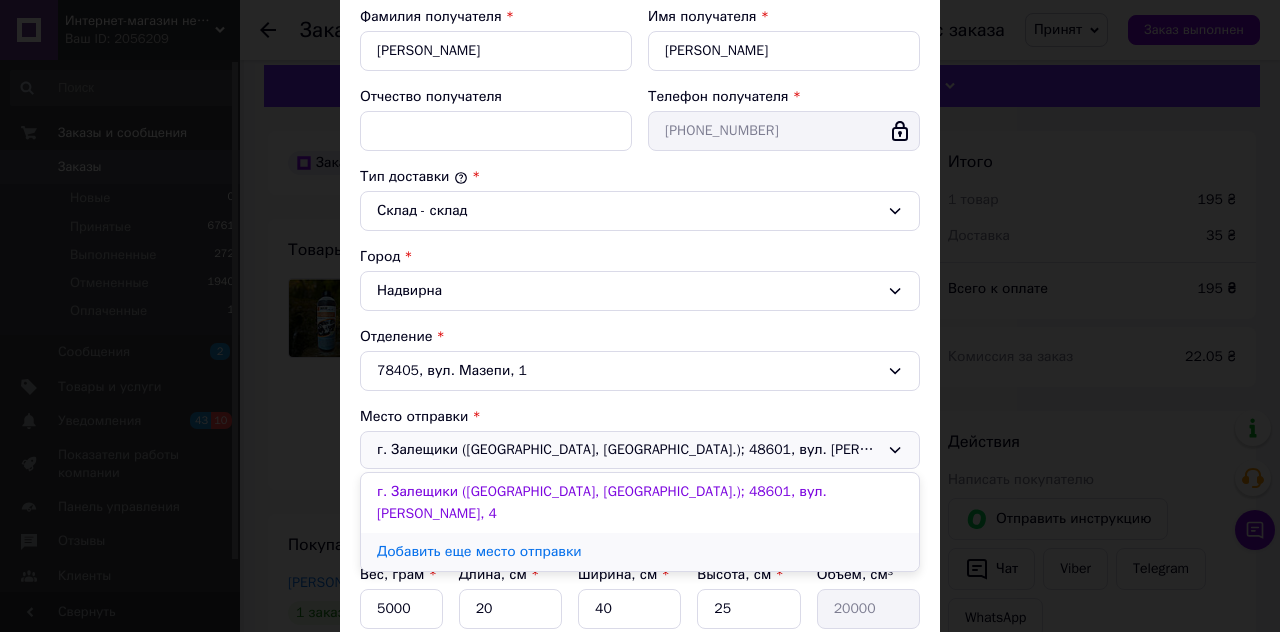 click on "Добавить еще место отправки" at bounding box center [640, 552] 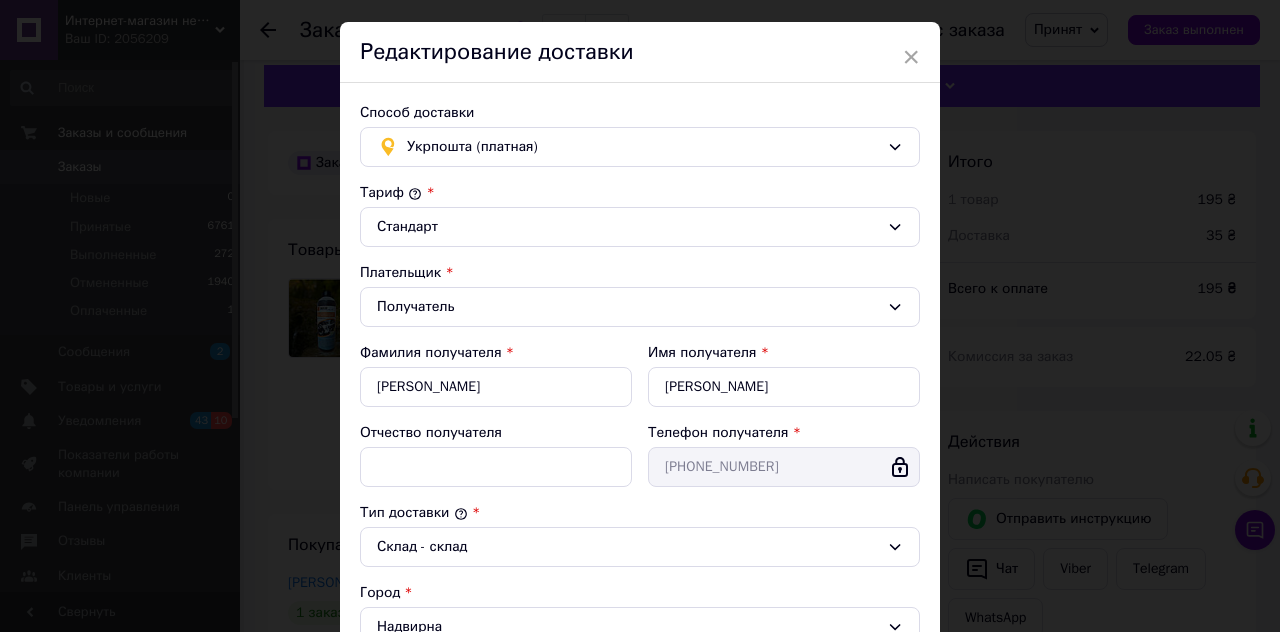scroll, scrollTop: 0, scrollLeft: 0, axis: both 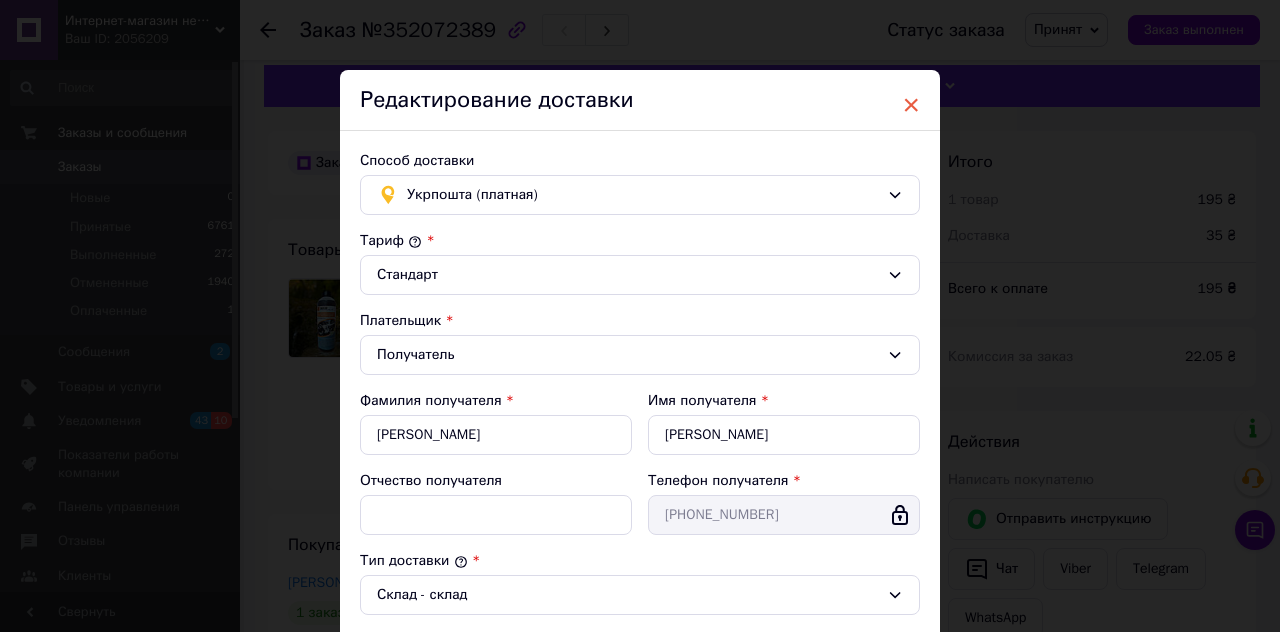 click on "×" at bounding box center [911, 105] 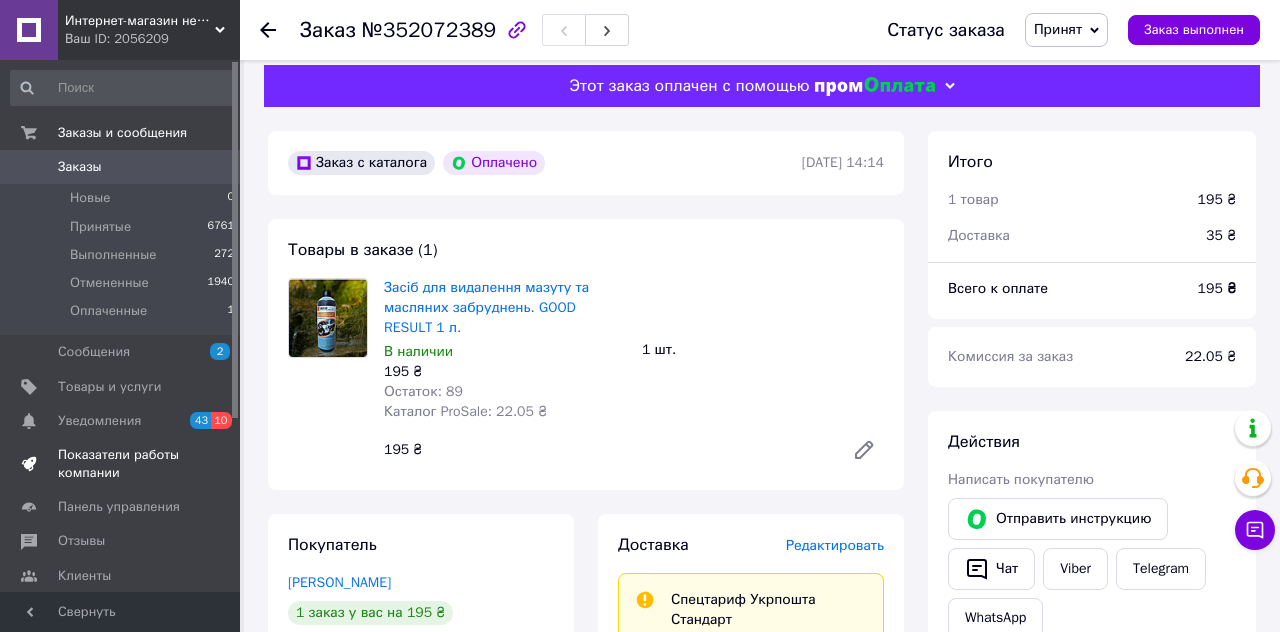 click on "Показатели работы компании" at bounding box center (121, 464) 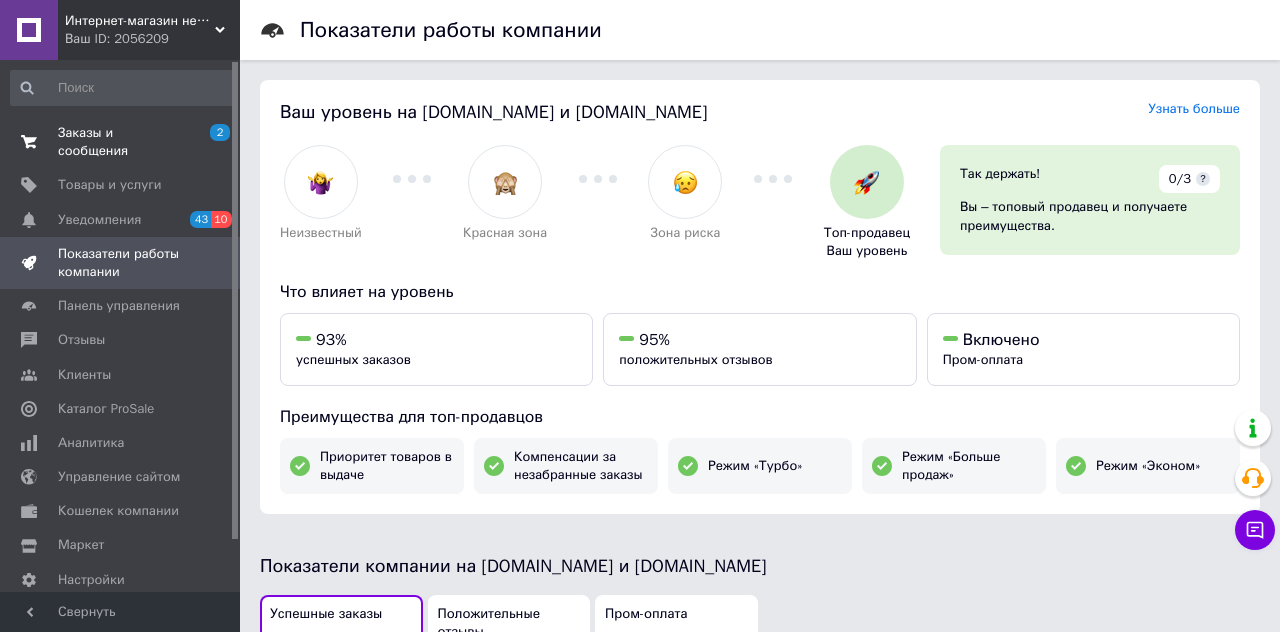 click on "Заказы и сообщения" at bounding box center [121, 142] 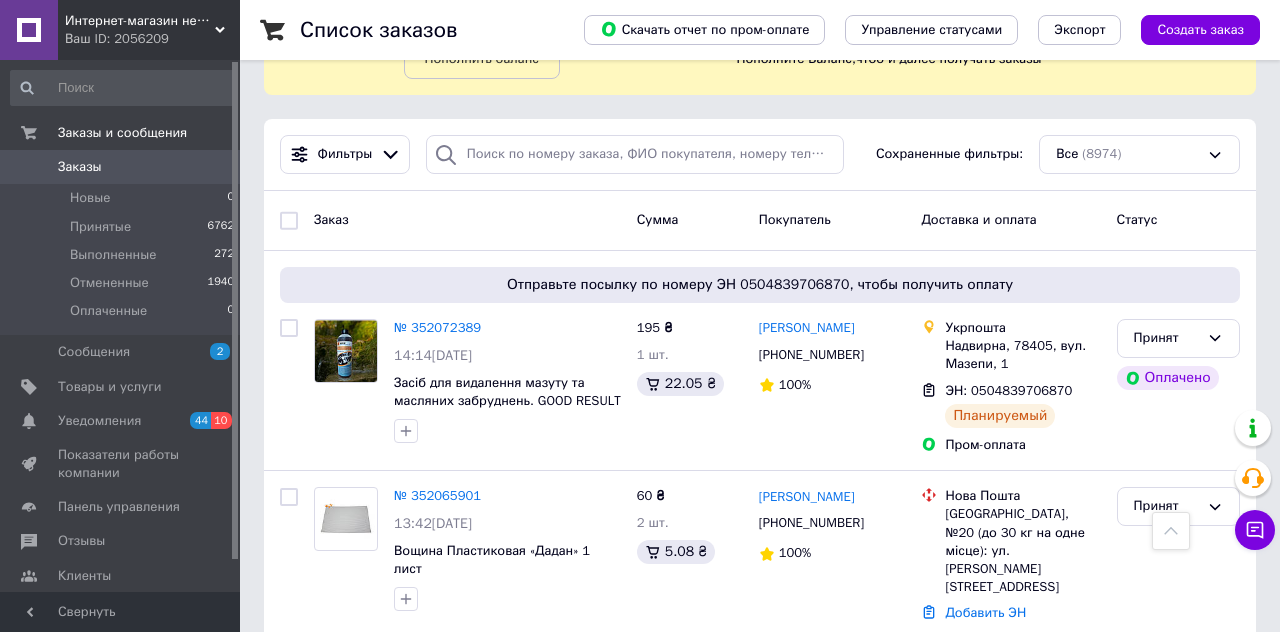 scroll, scrollTop: 0, scrollLeft: 0, axis: both 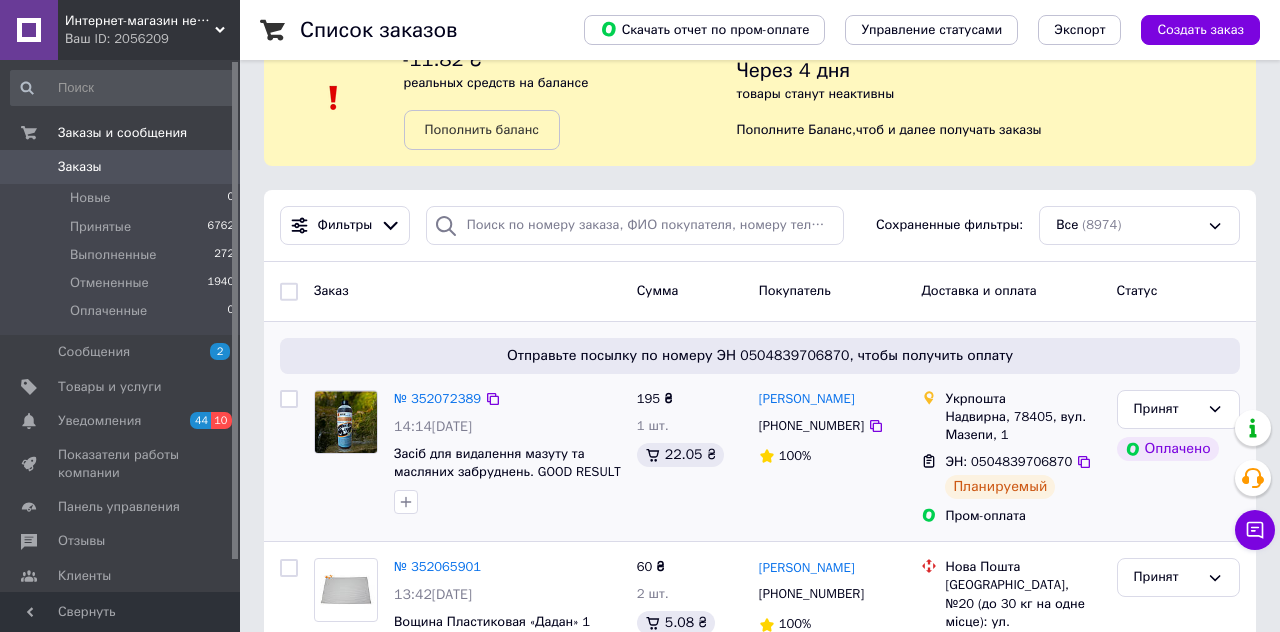 click at bounding box center [345, 422] 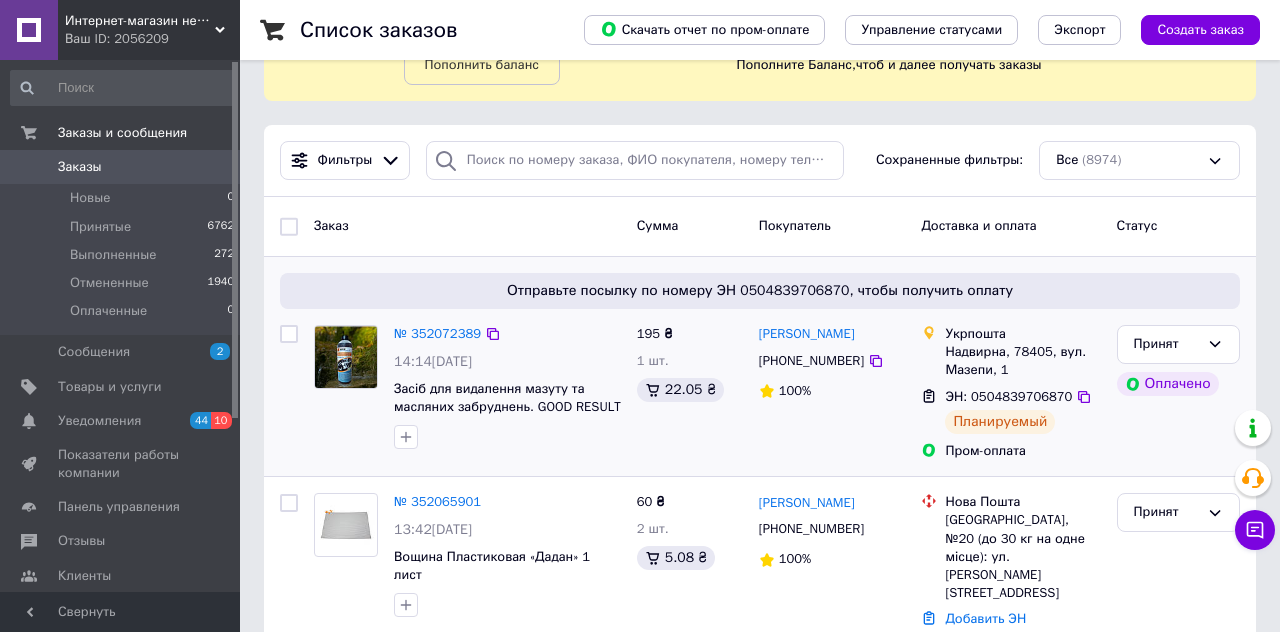 scroll, scrollTop: 150, scrollLeft: 0, axis: vertical 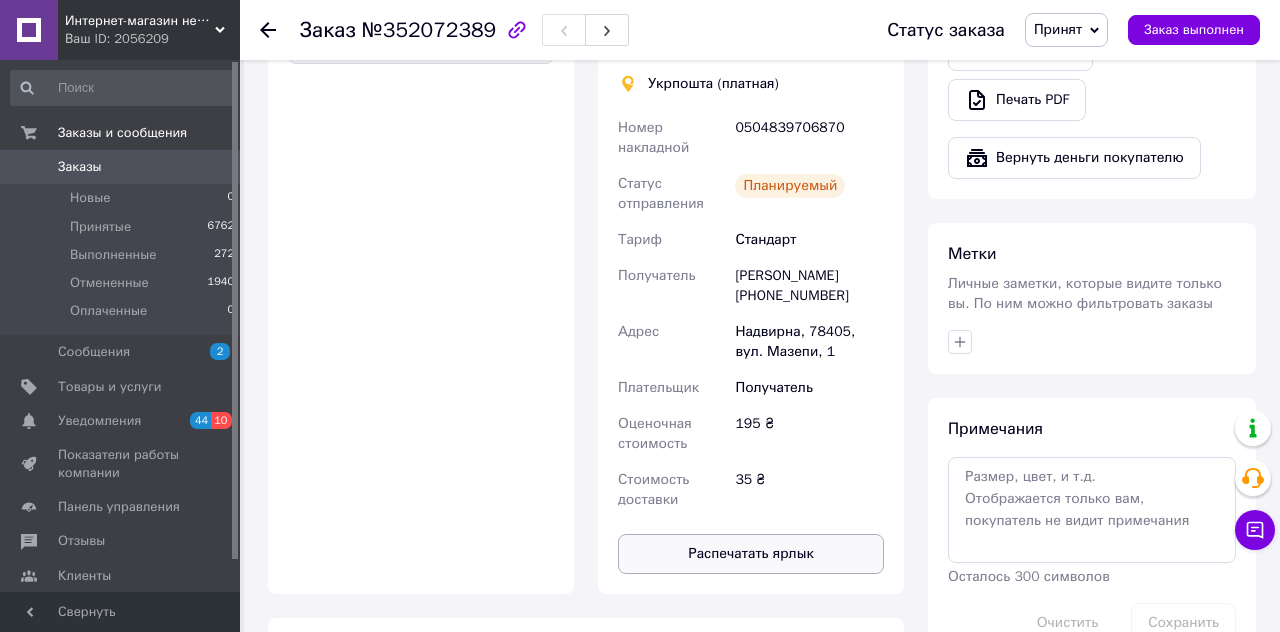 click on "Распечатать ярлык" at bounding box center (751, 554) 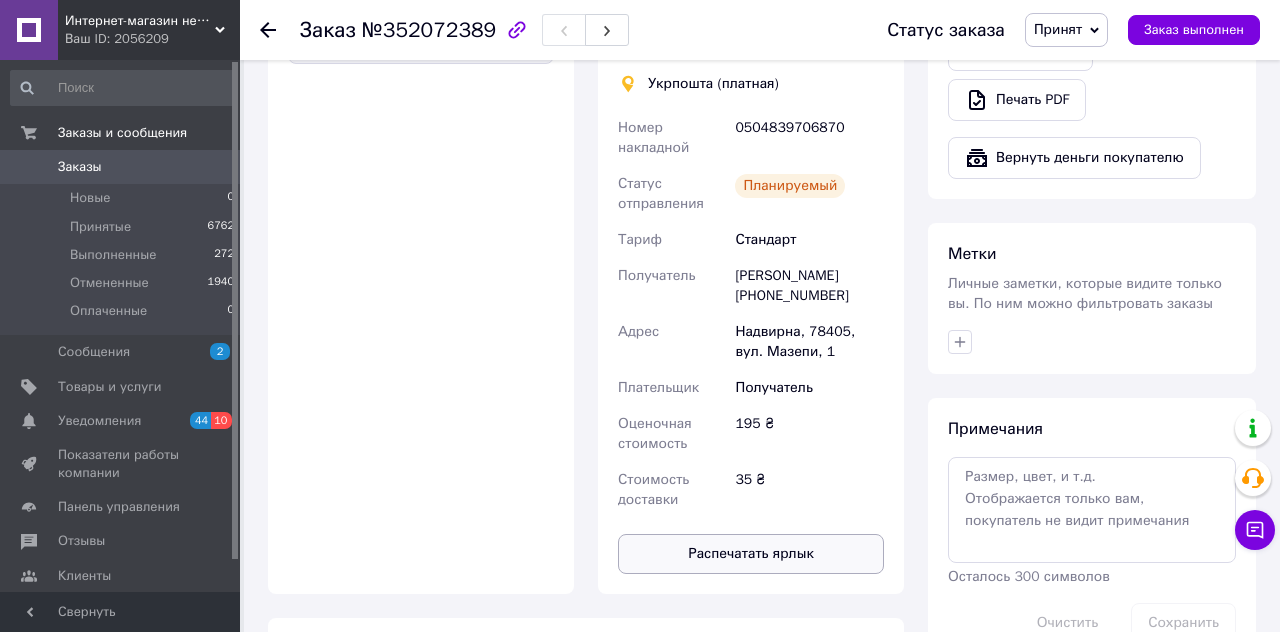 scroll, scrollTop: 948, scrollLeft: 0, axis: vertical 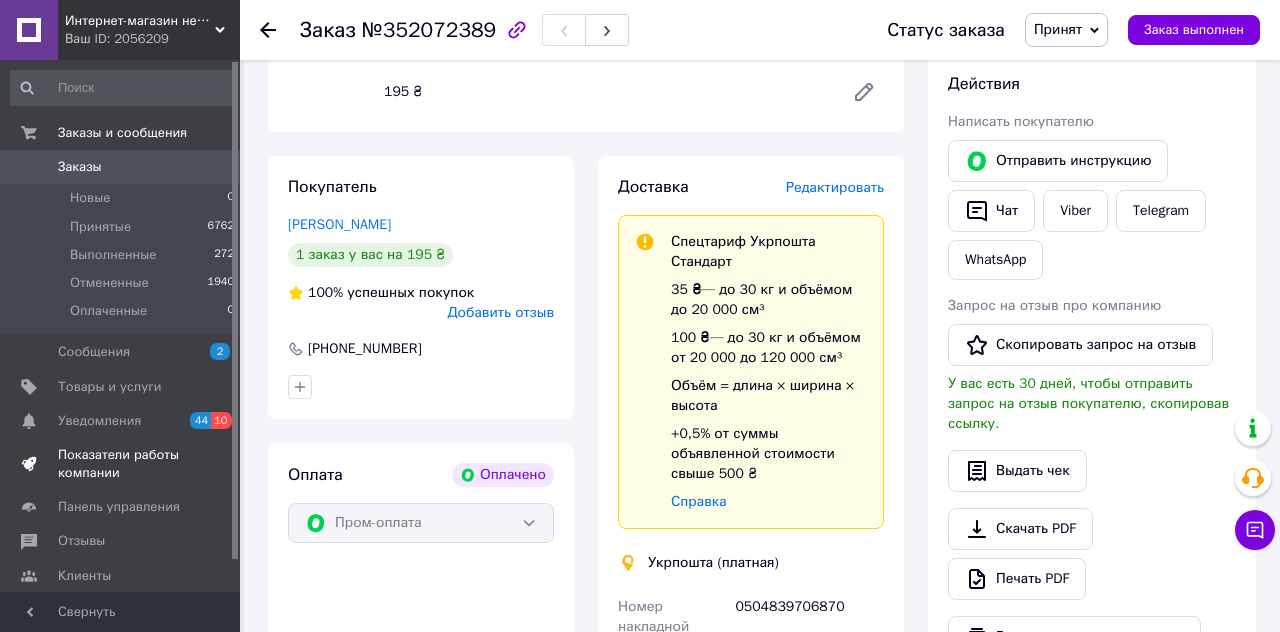 click on "Показатели работы компании" at bounding box center (121, 464) 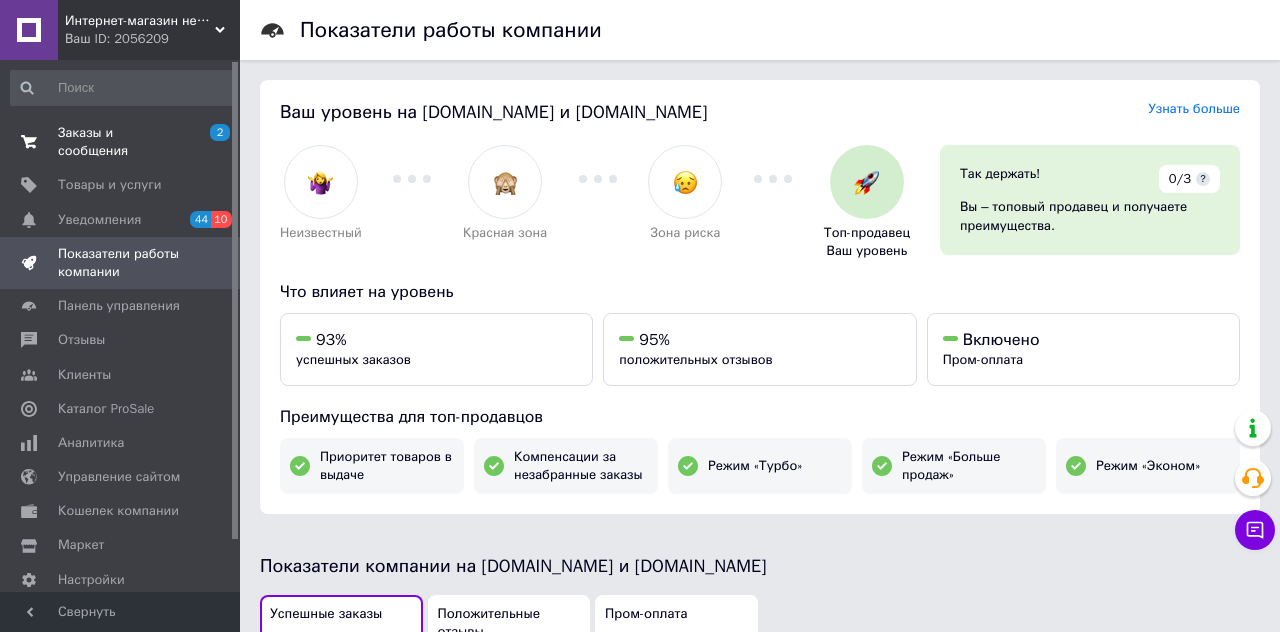 click on "Заказы и сообщения 2 0" at bounding box center (123, 142) 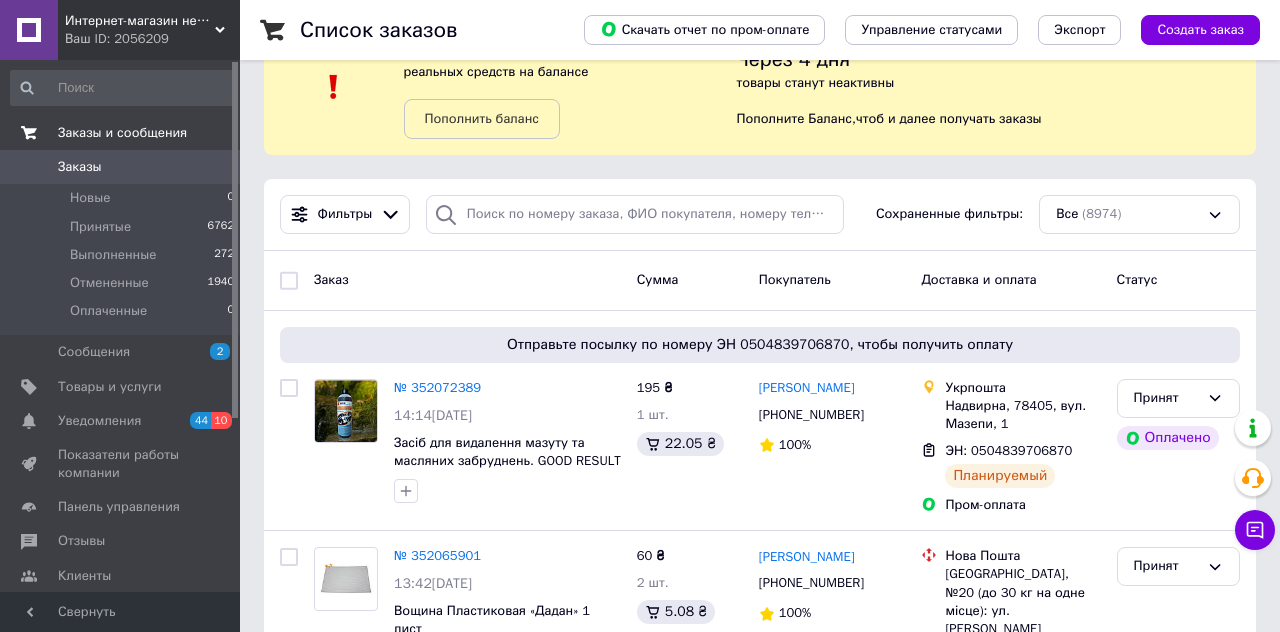 scroll, scrollTop: 0, scrollLeft: 0, axis: both 